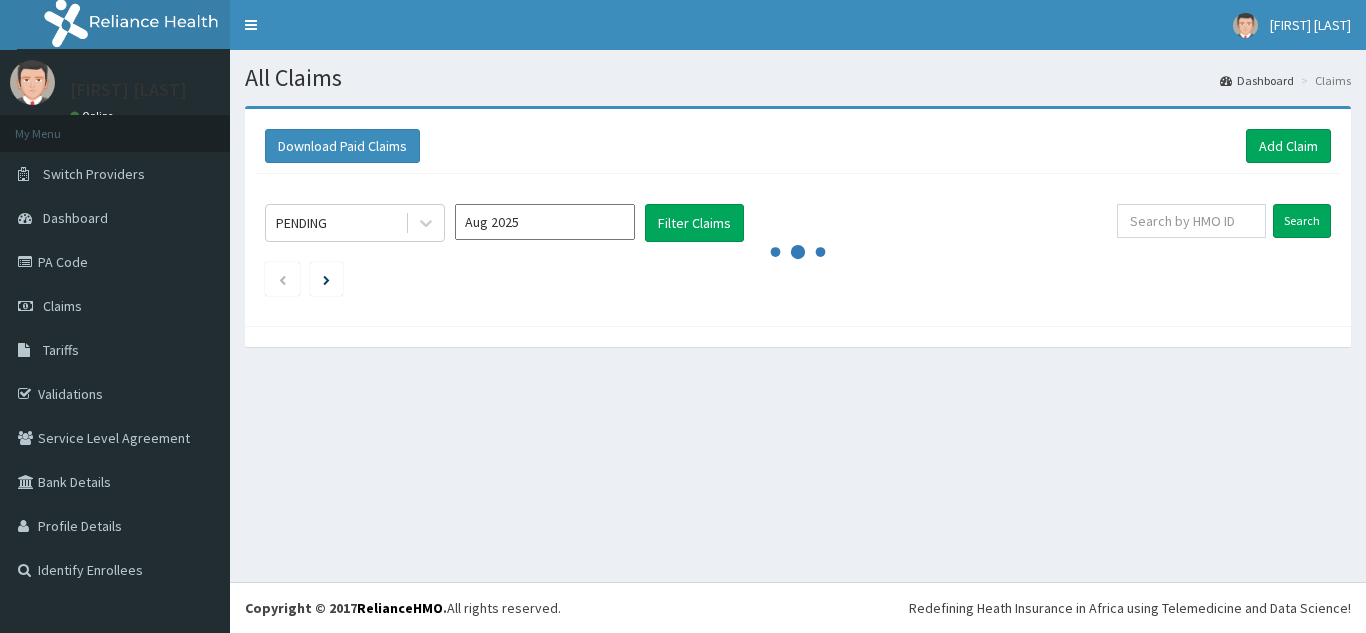 scroll, scrollTop: 0, scrollLeft: 0, axis: both 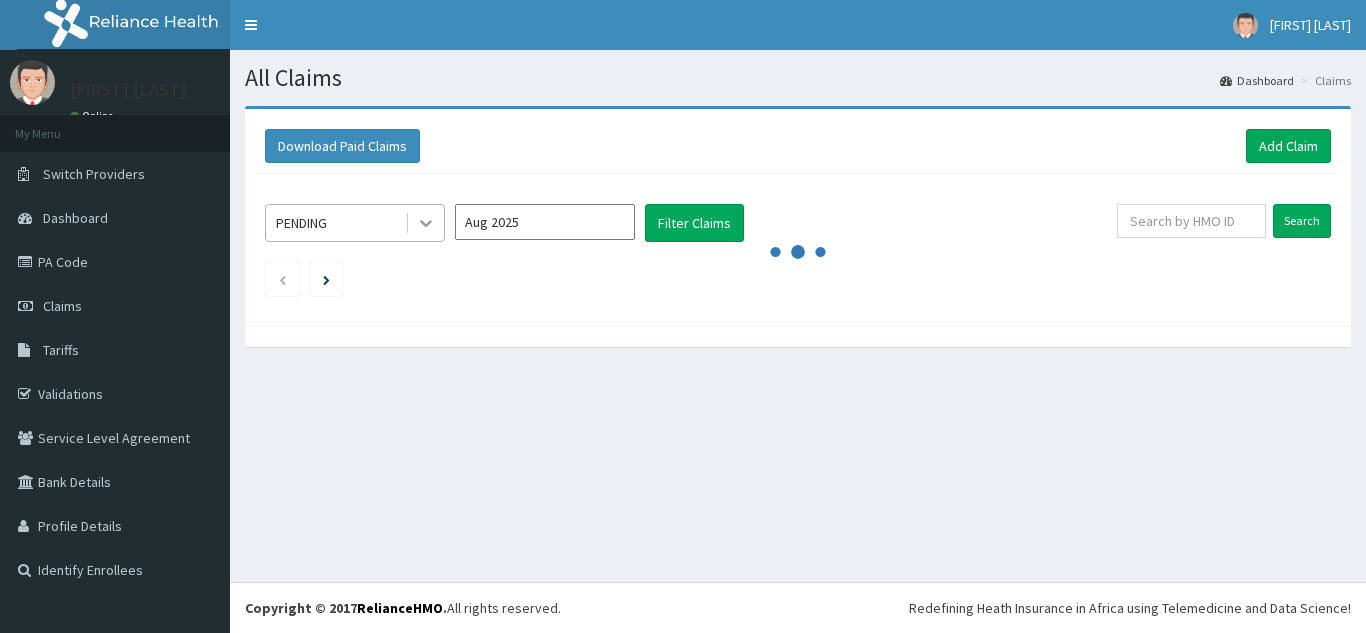 click 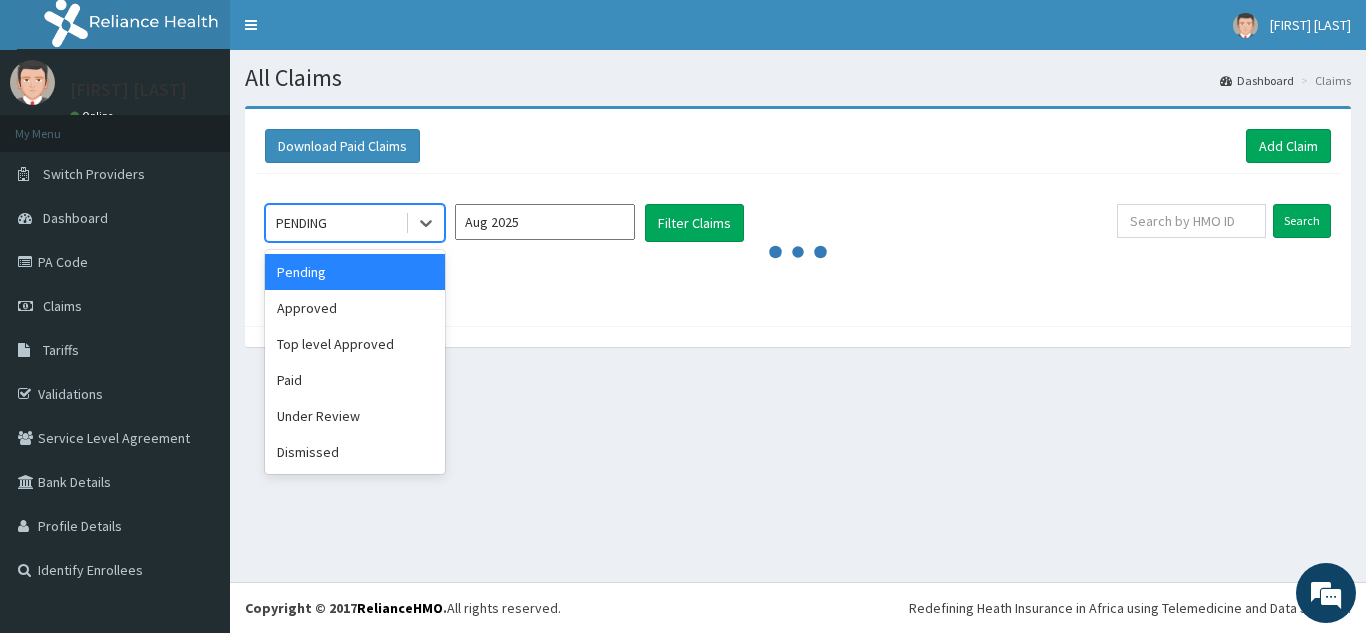 click on "Pending" at bounding box center (355, 272) 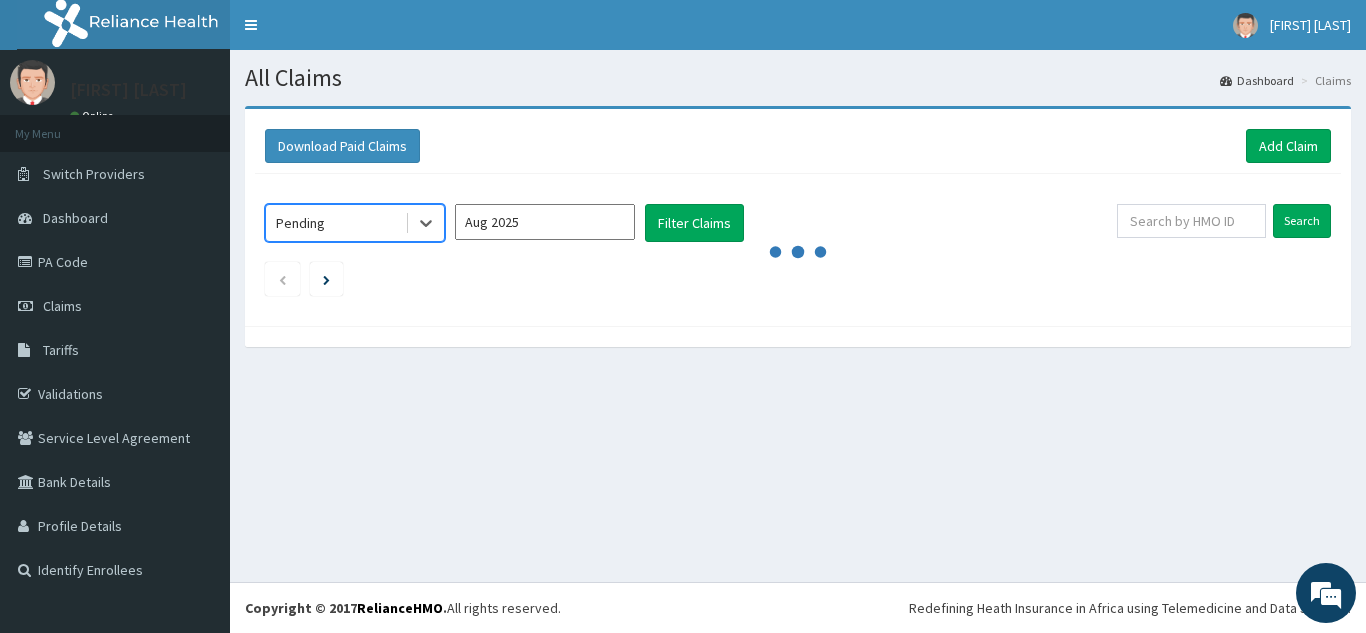 click on "Aug 2025" at bounding box center (545, 222) 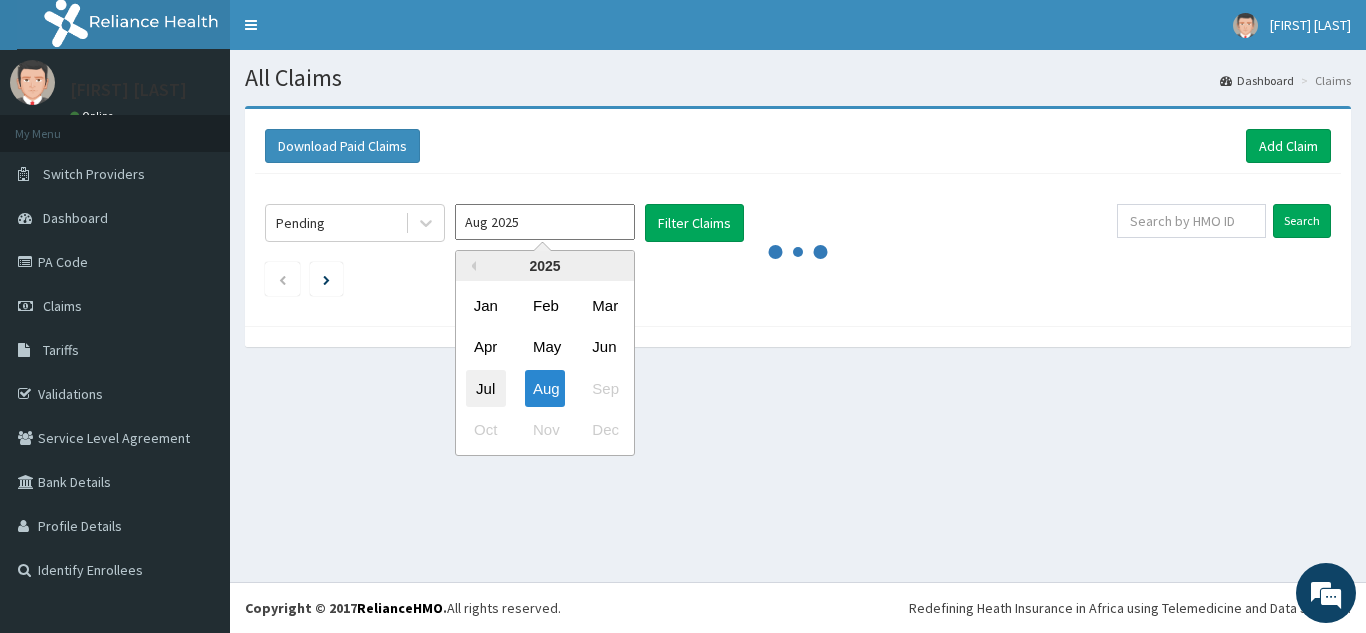 scroll, scrollTop: 0, scrollLeft: 0, axis: both 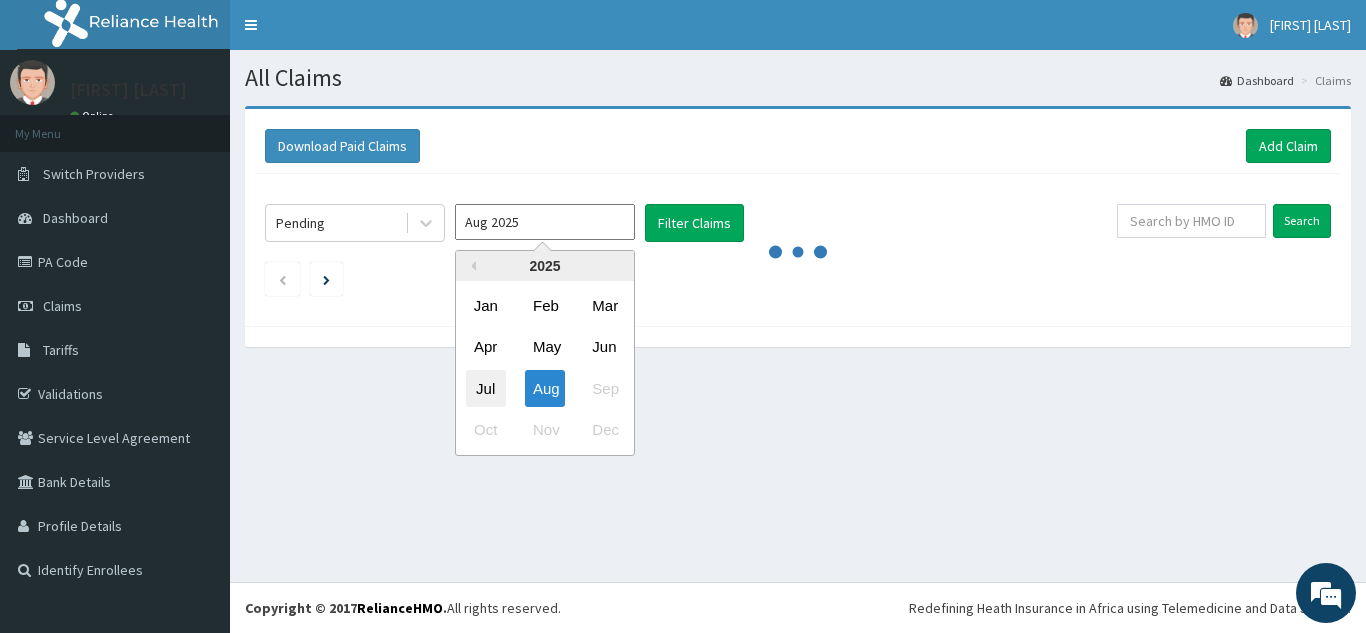 click on "Jul" at bounding box center [486, 388] 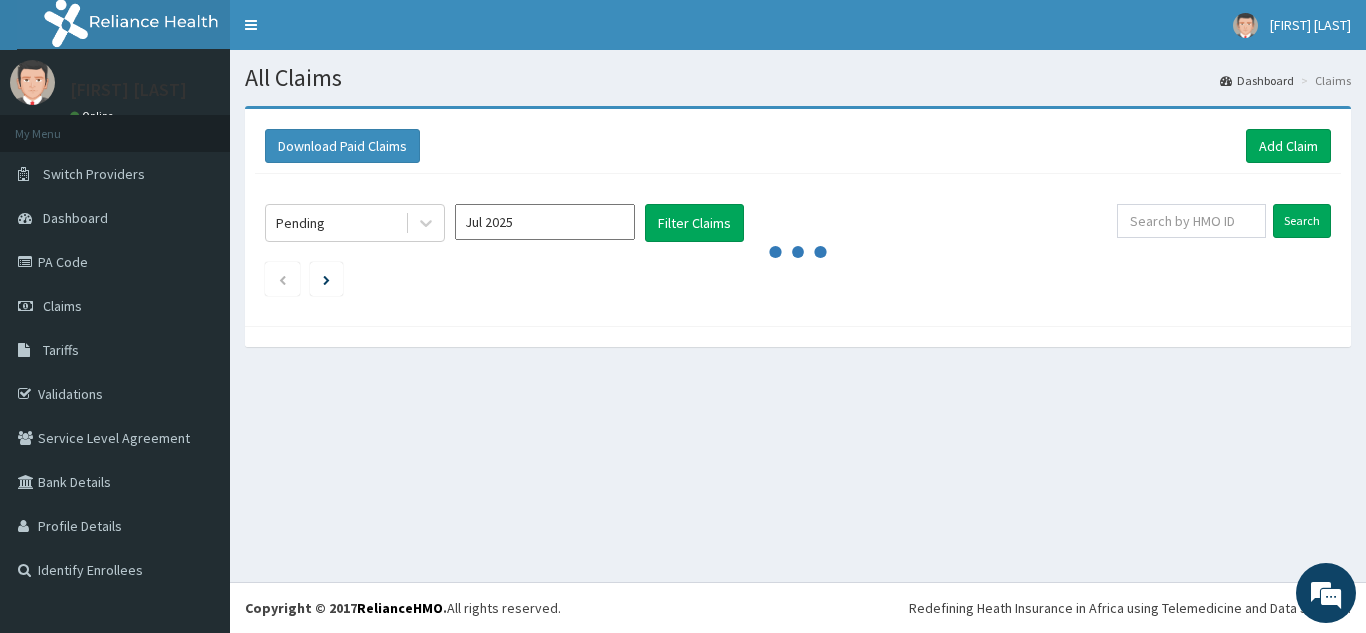 type on "Jul 2025" 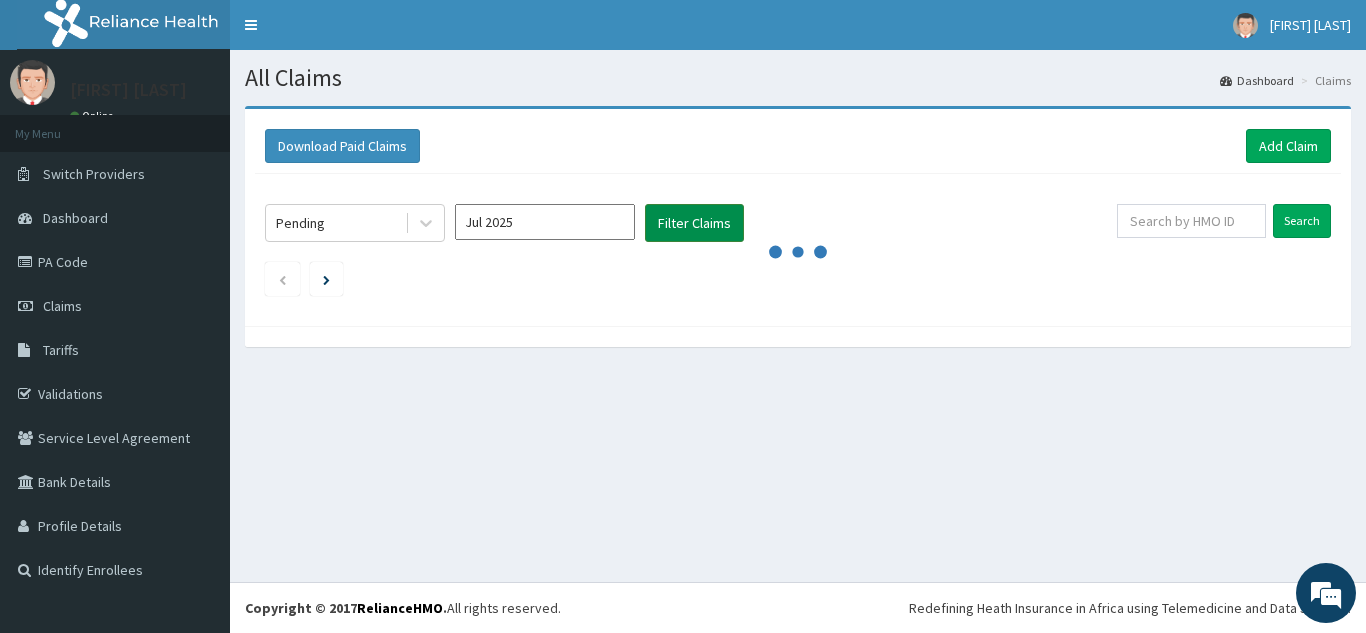 click on "Filter Claims" at bounding box center (694, 223) 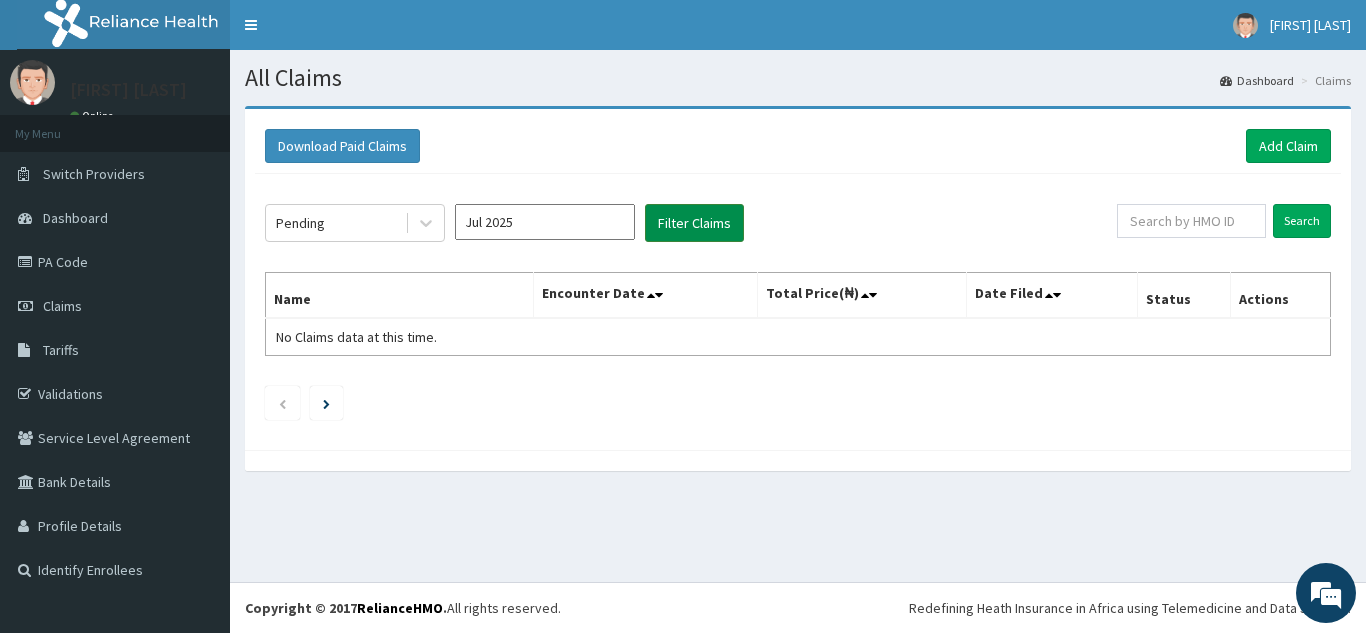 click on "Filter Claims" at bounding box center (694, 223) 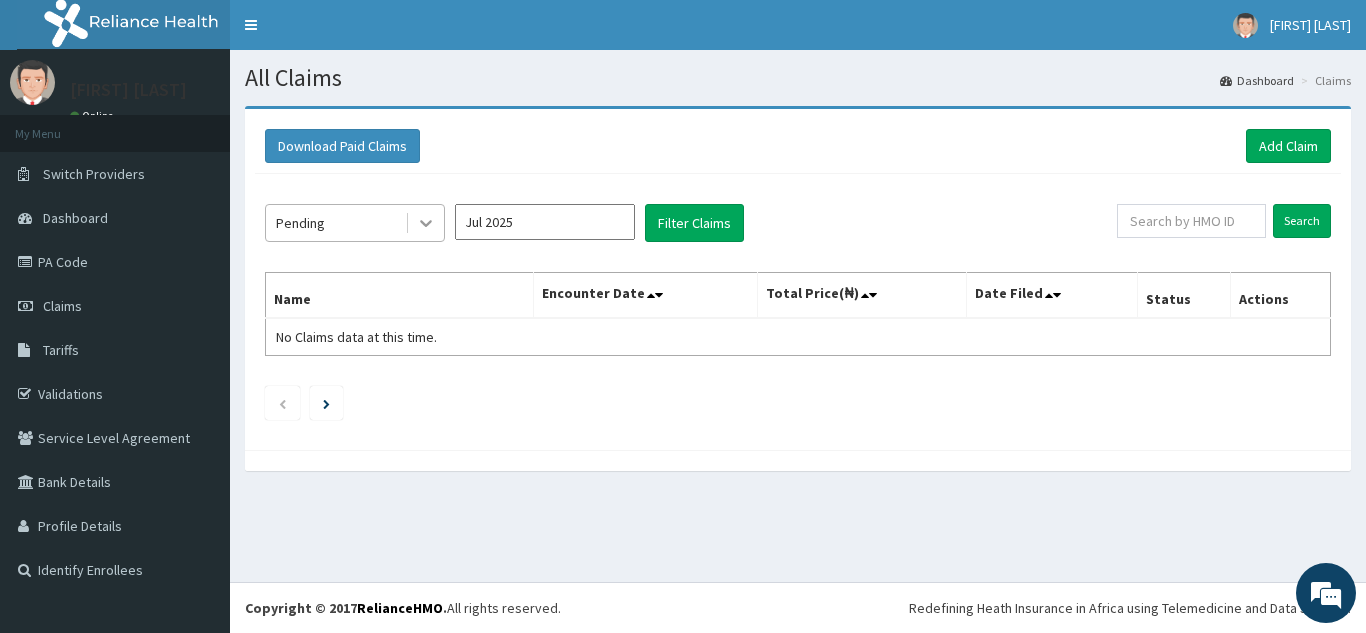 click 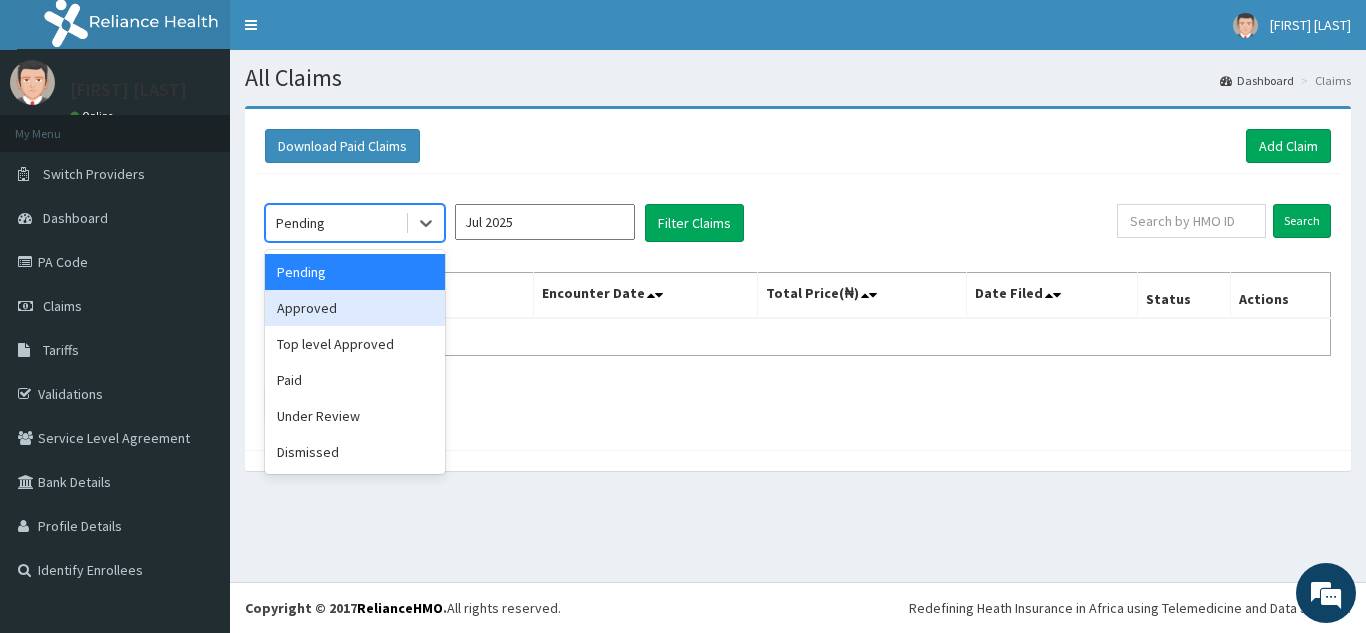 click on "Approved" at bounding box center [355, 308] 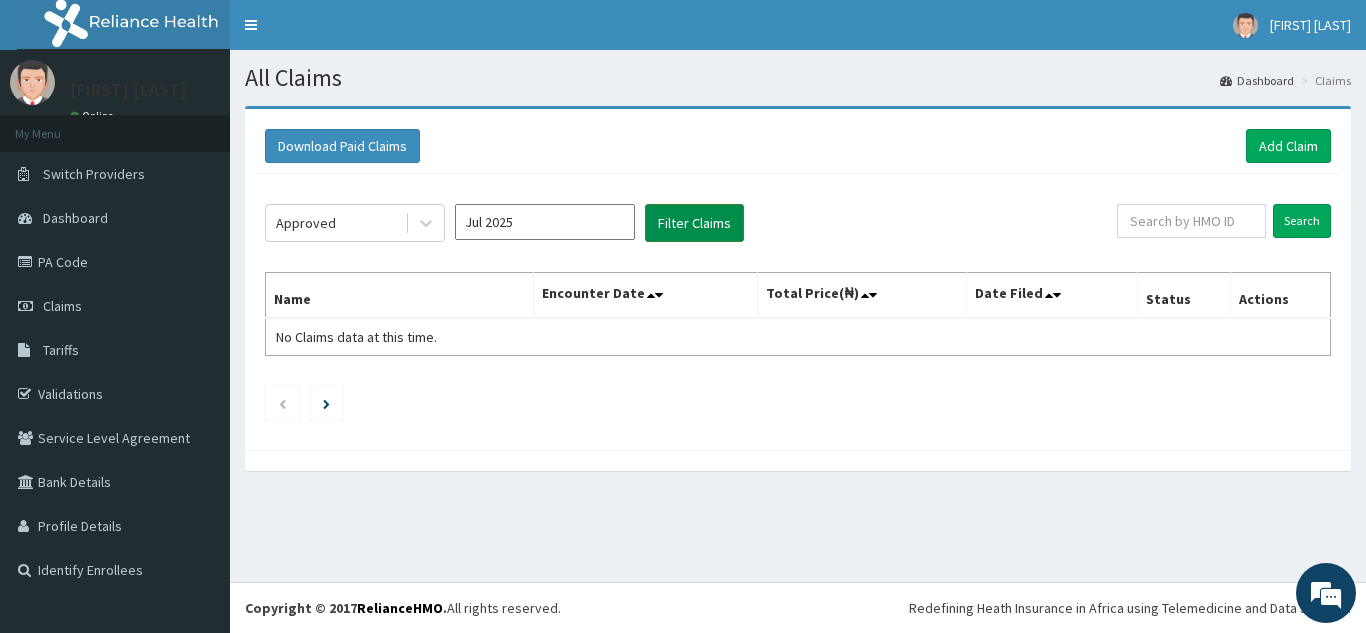click on "Filter Claims" at bounding box center [694, 223] 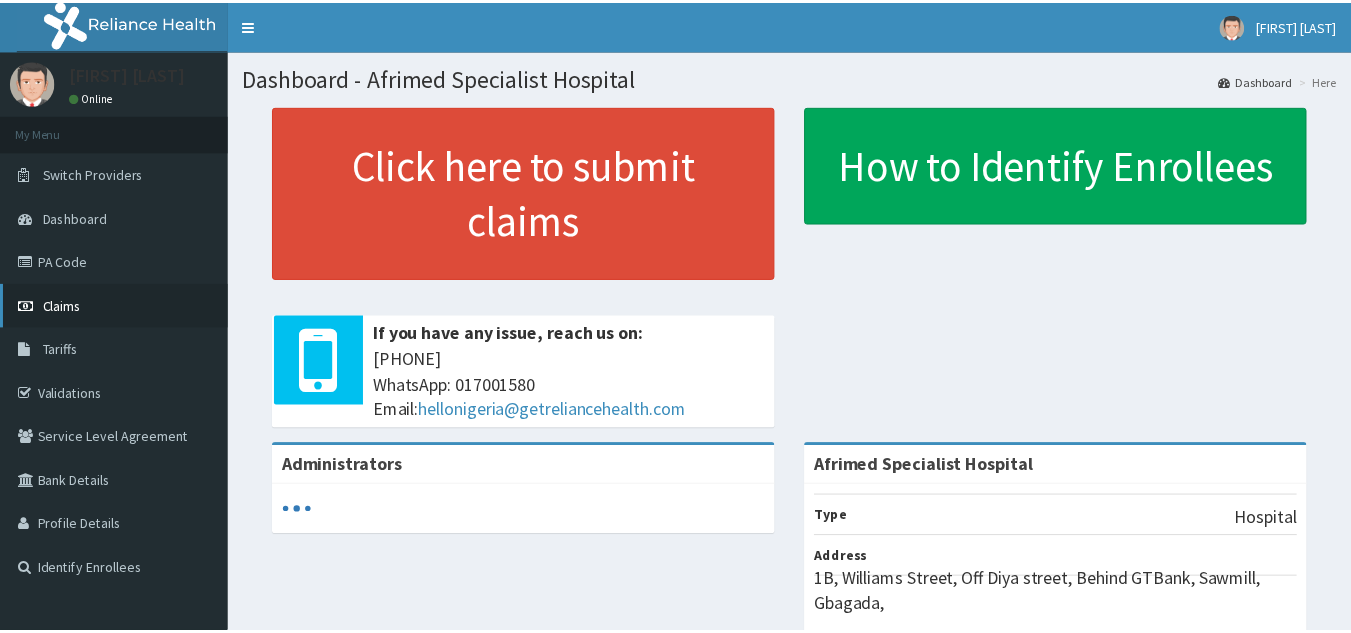 scroll, scrollTop: 0, scrollLeft: 0, axis: both 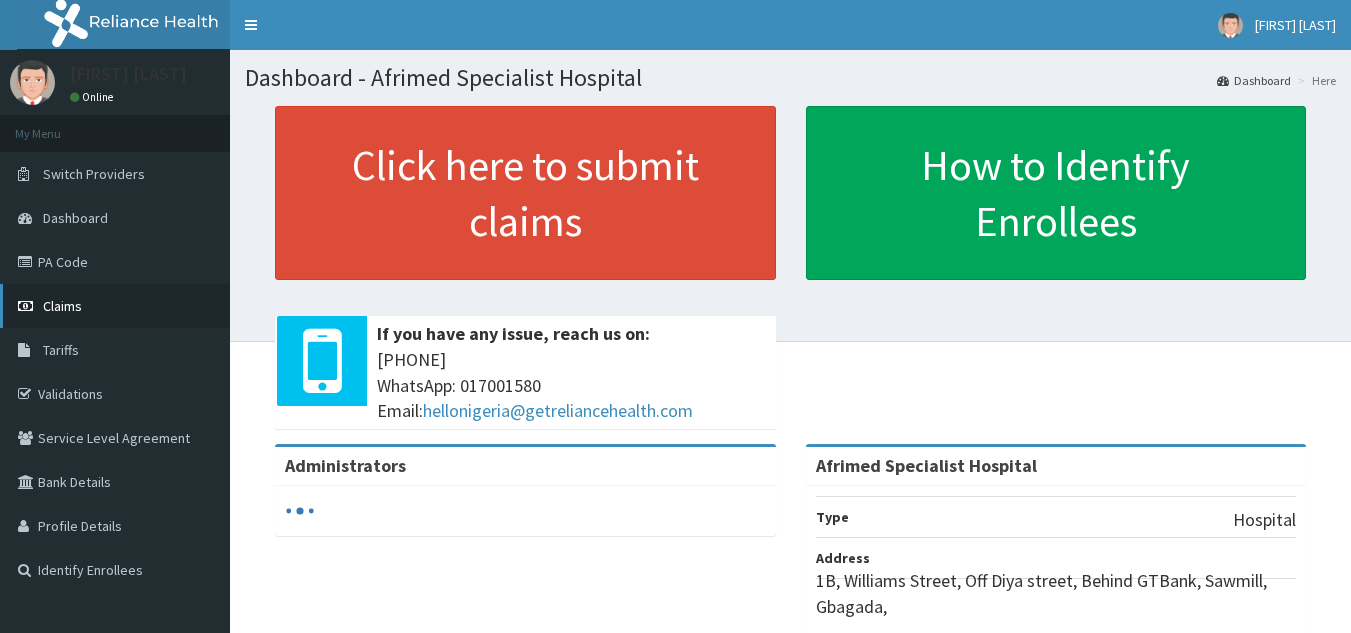 click on "Claims" at bounding box center [62, 306] 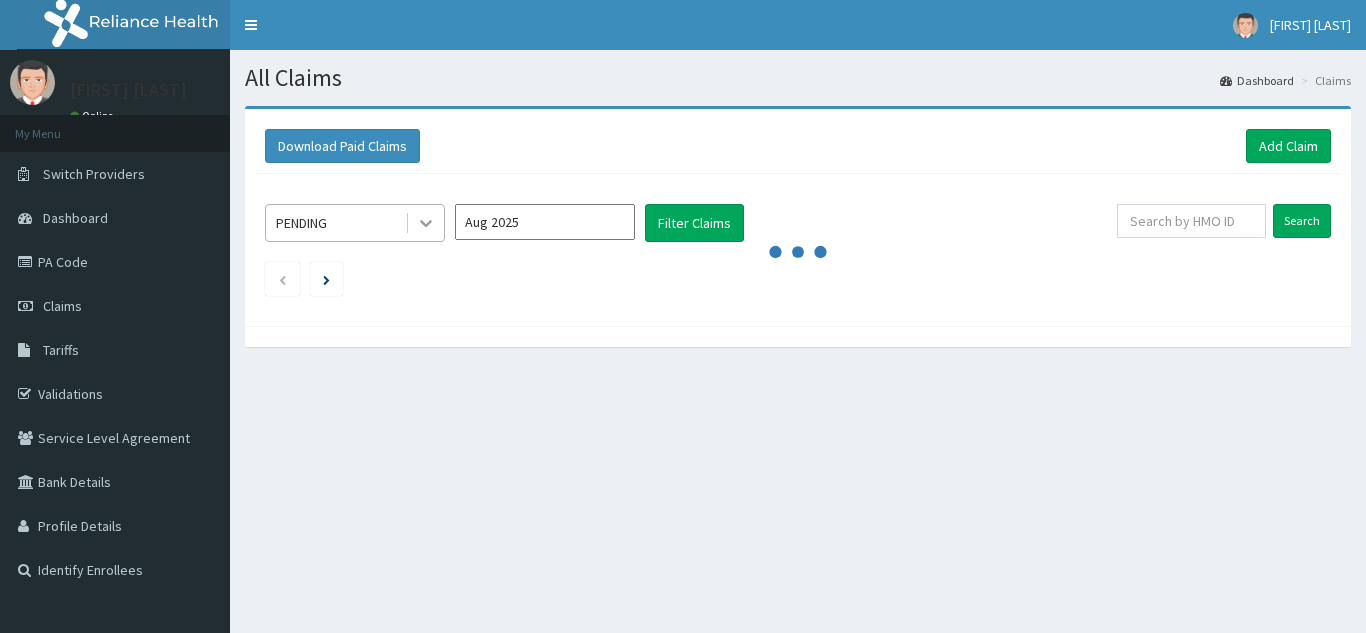 scroll, scrollTop: 0, scrollLeft: 0, axis: both 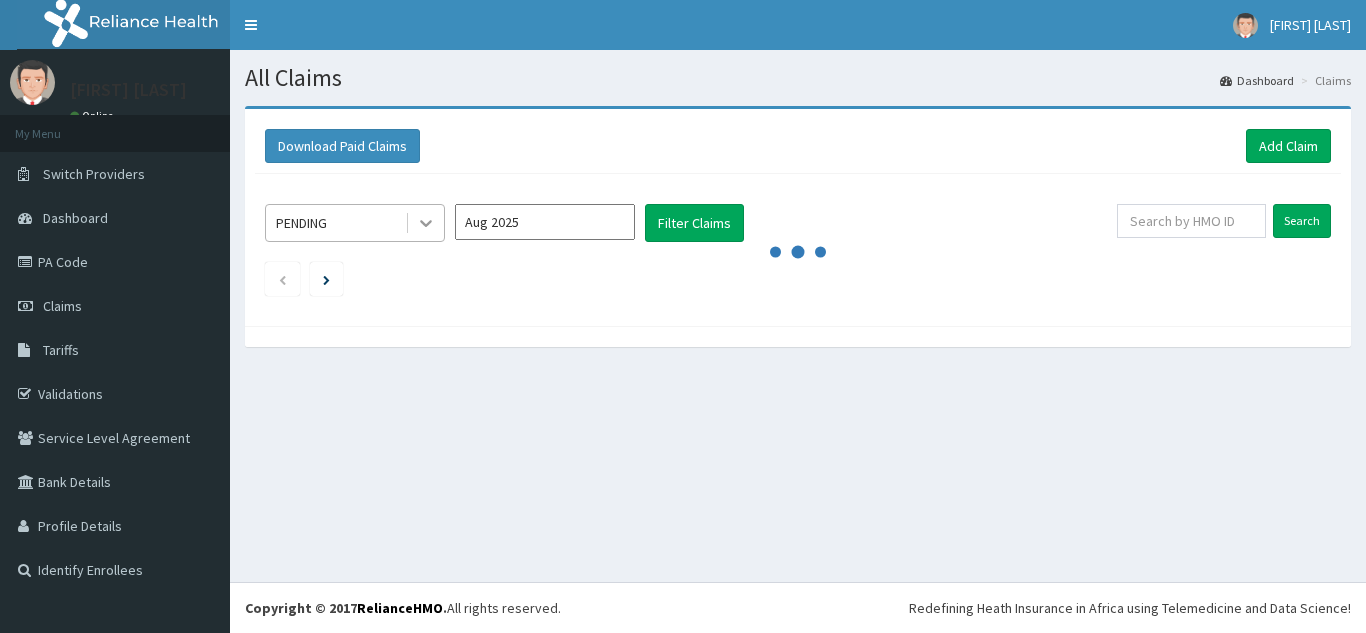 click 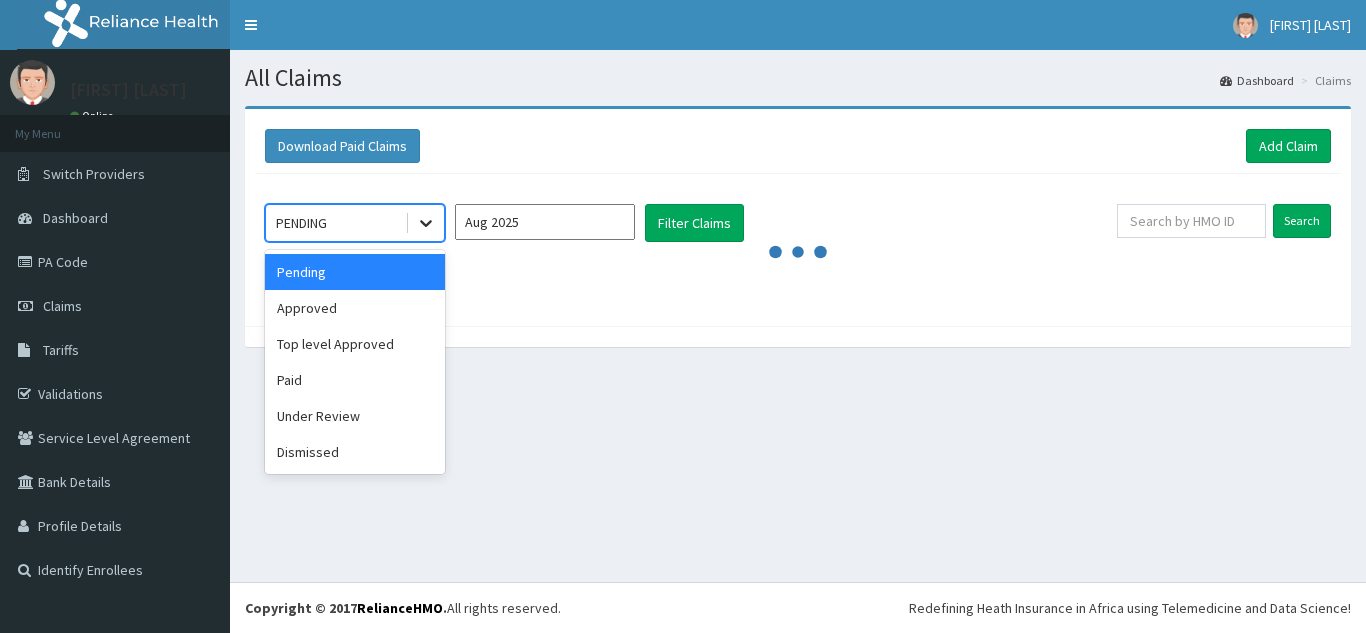 click on "Pending" at bounding box center [355, 272] 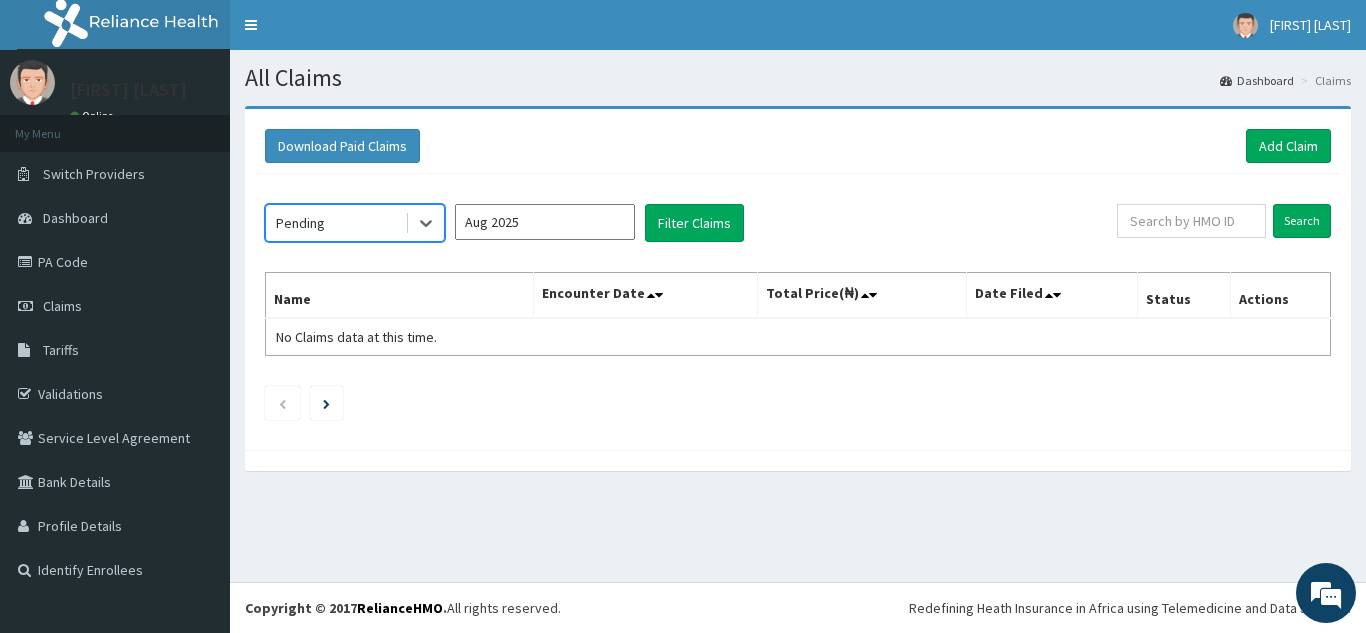 click on "Aug 2025" at bounding box center (545, 222) 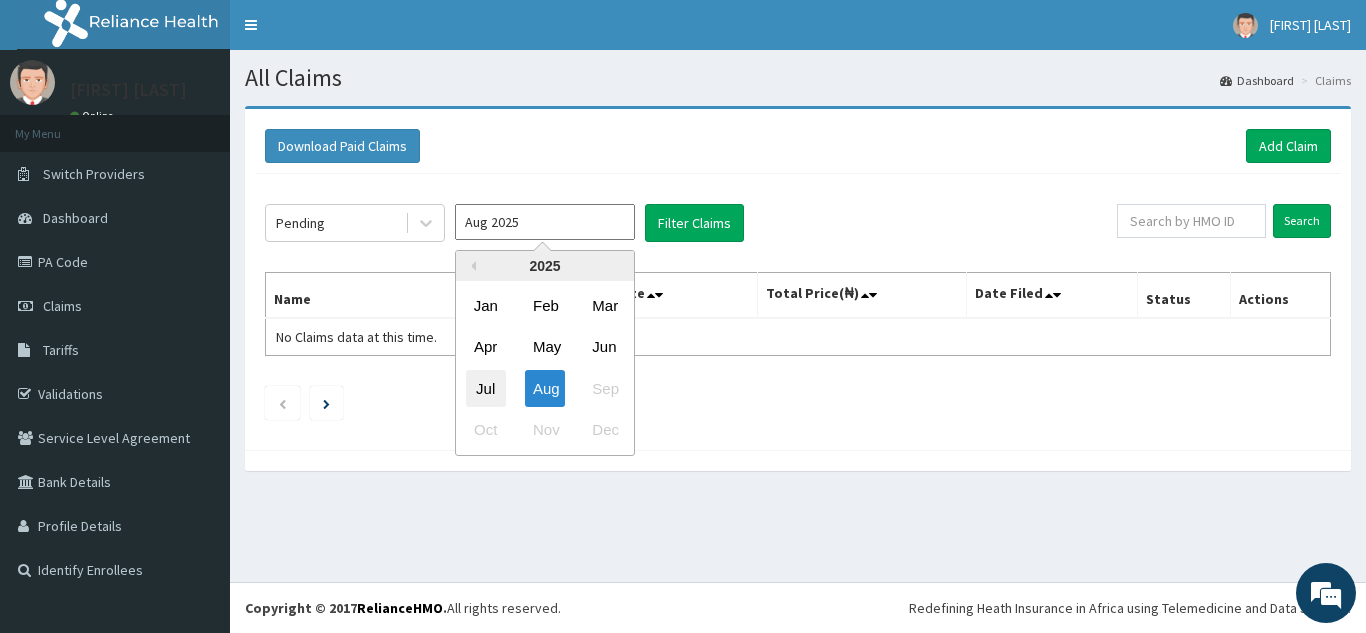 click on "Jul" at bounding box center [486, 388] 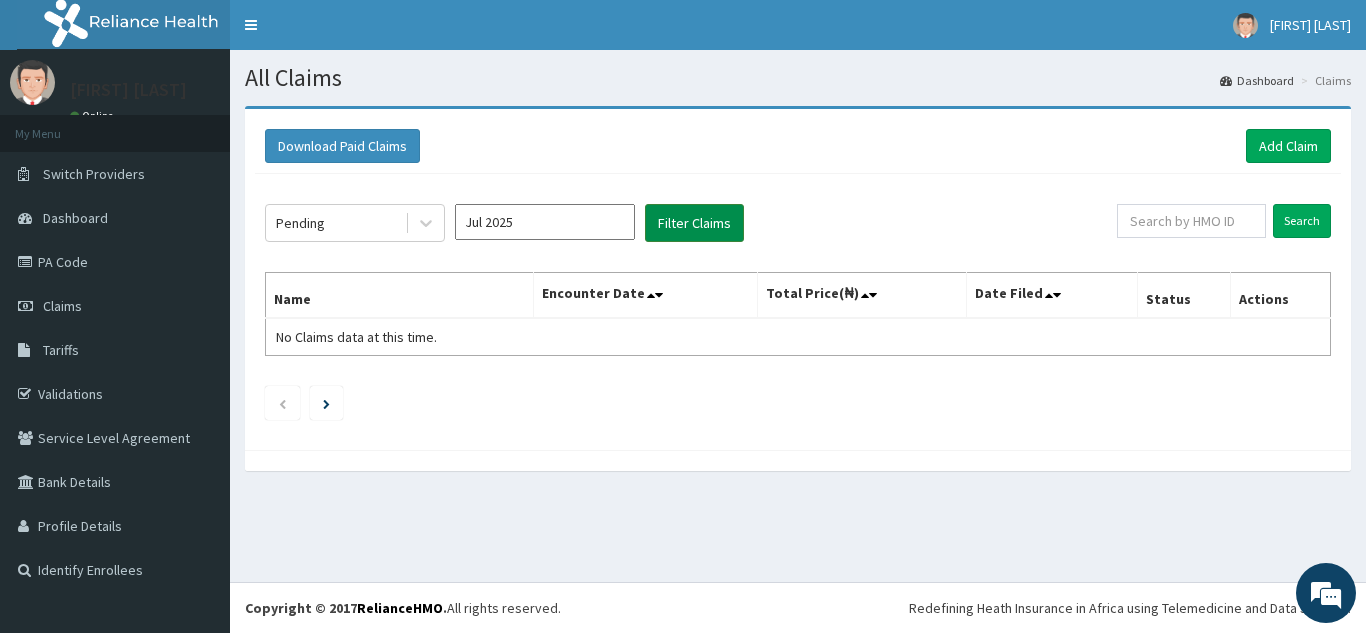 click on "Filter Claims" at bounding box center [694, 223] 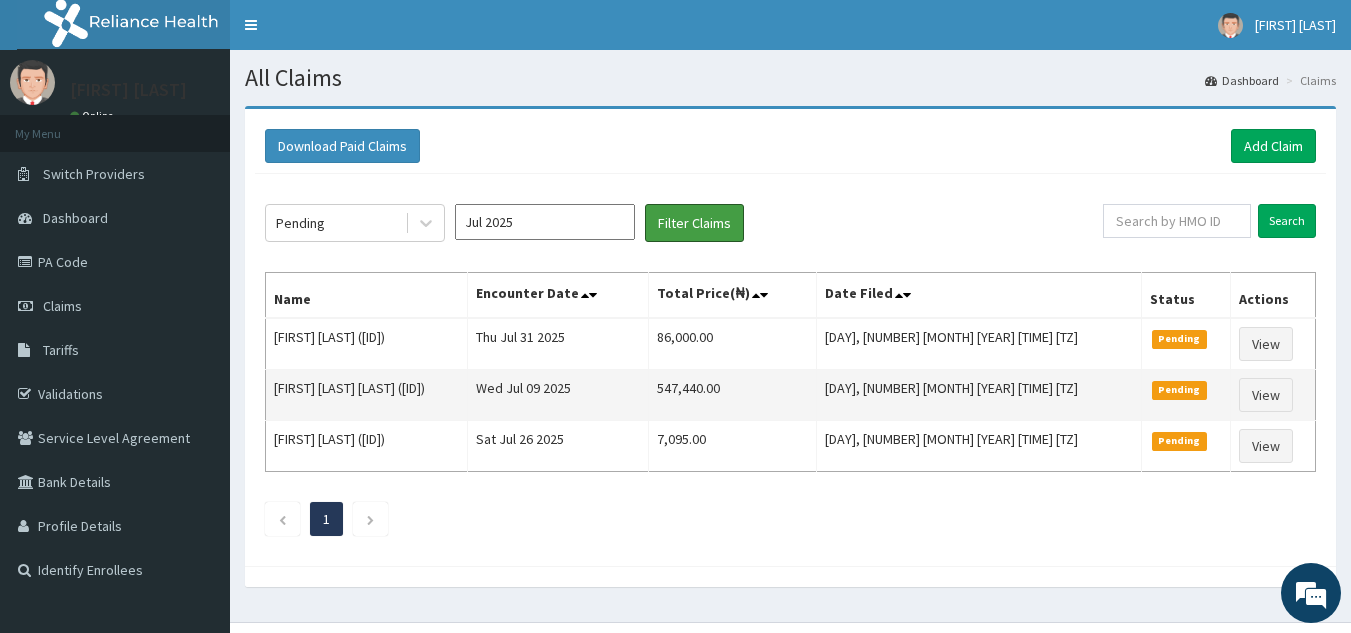 scroll, scrollTop: 0, scrollLeft: 0, axis: both 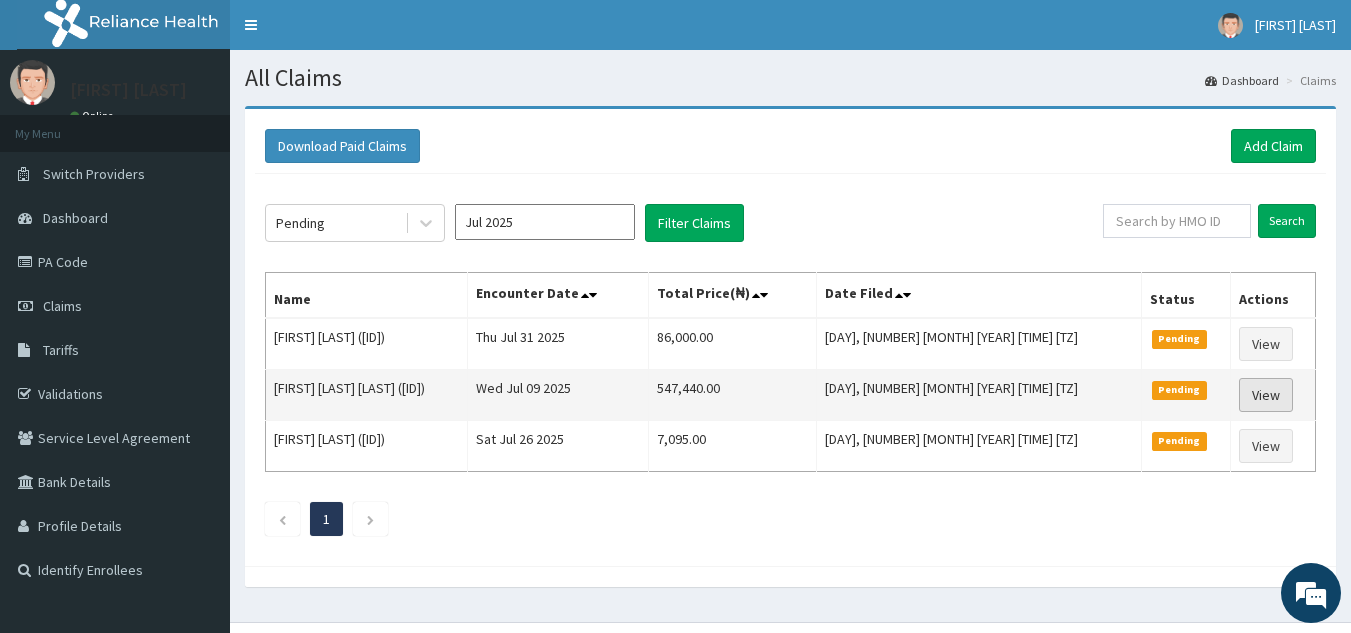 click on "View" at bounding box center [1266, 395] 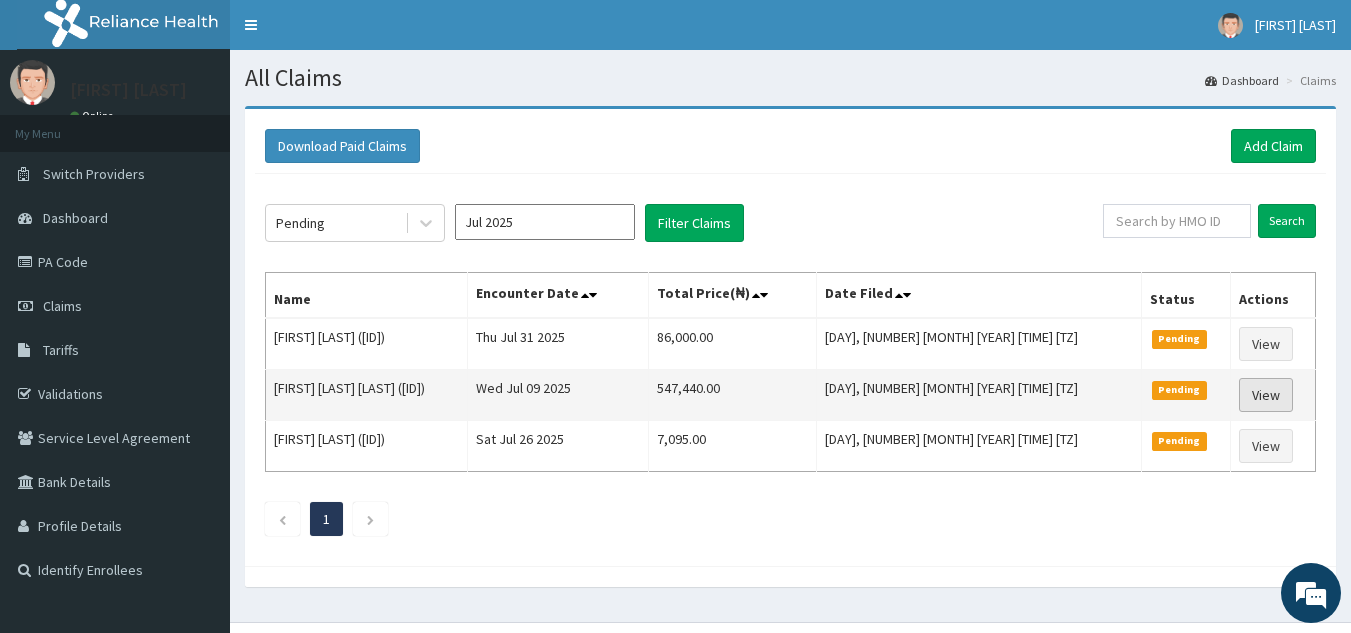 click on "View" at bounding box center (1266, 395) 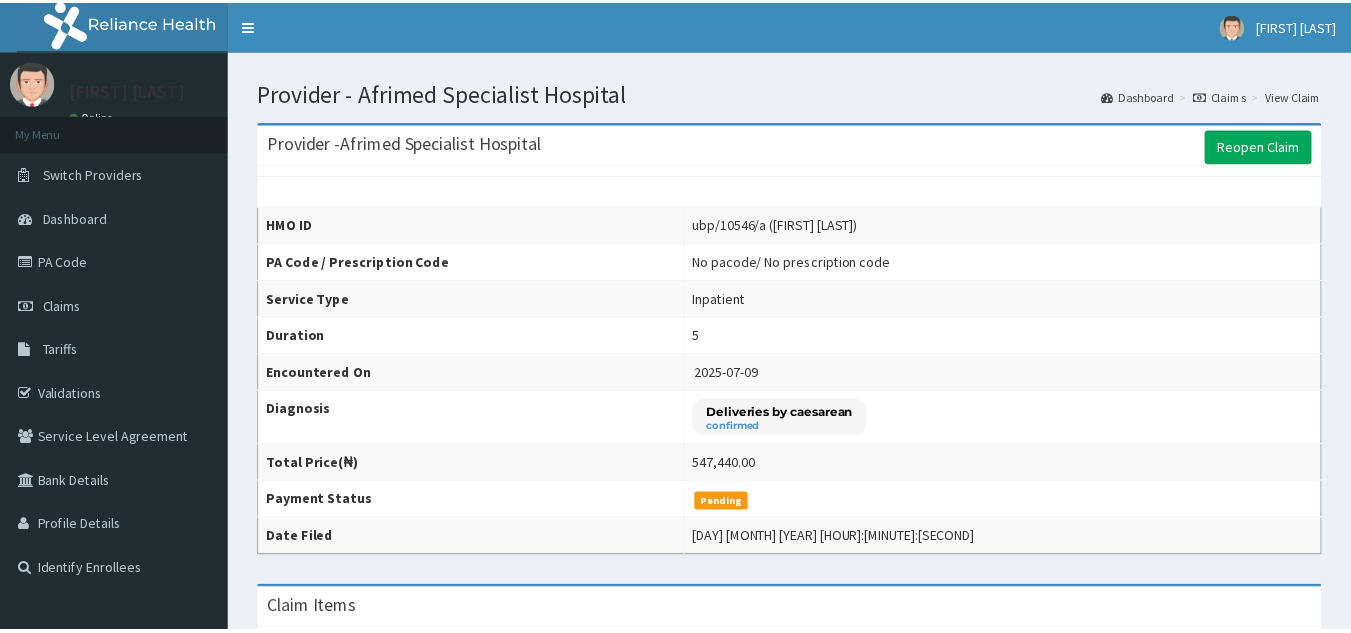 scroll, scrollTop: 0, scrollLeft: 0, axis: both 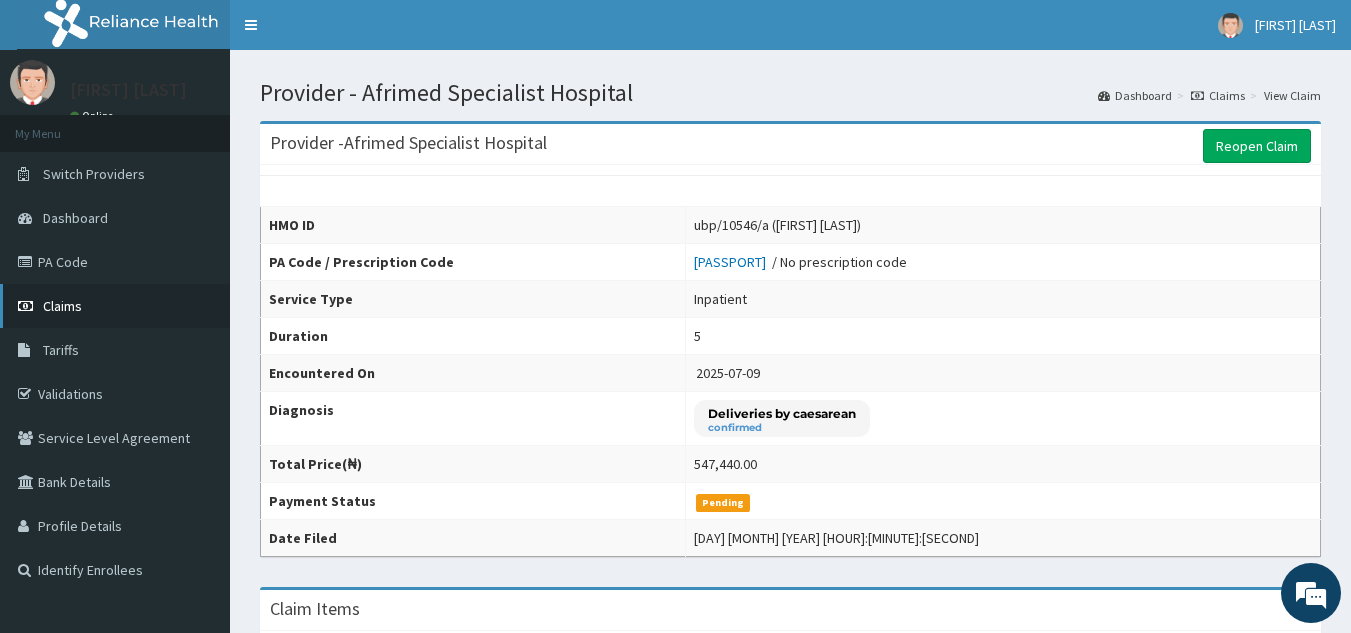 click on "Claims" at bounding box center (62, 306) 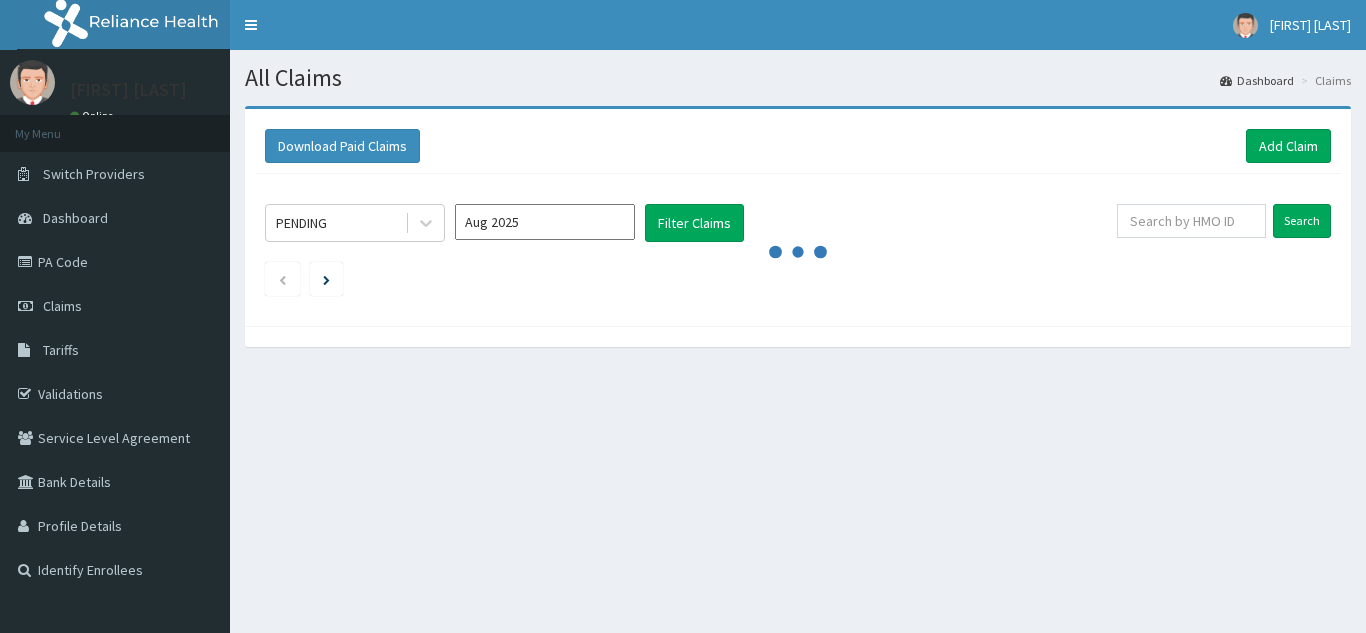 scroll, scrollTop: 0, scrollLeft: 0, axis: both 